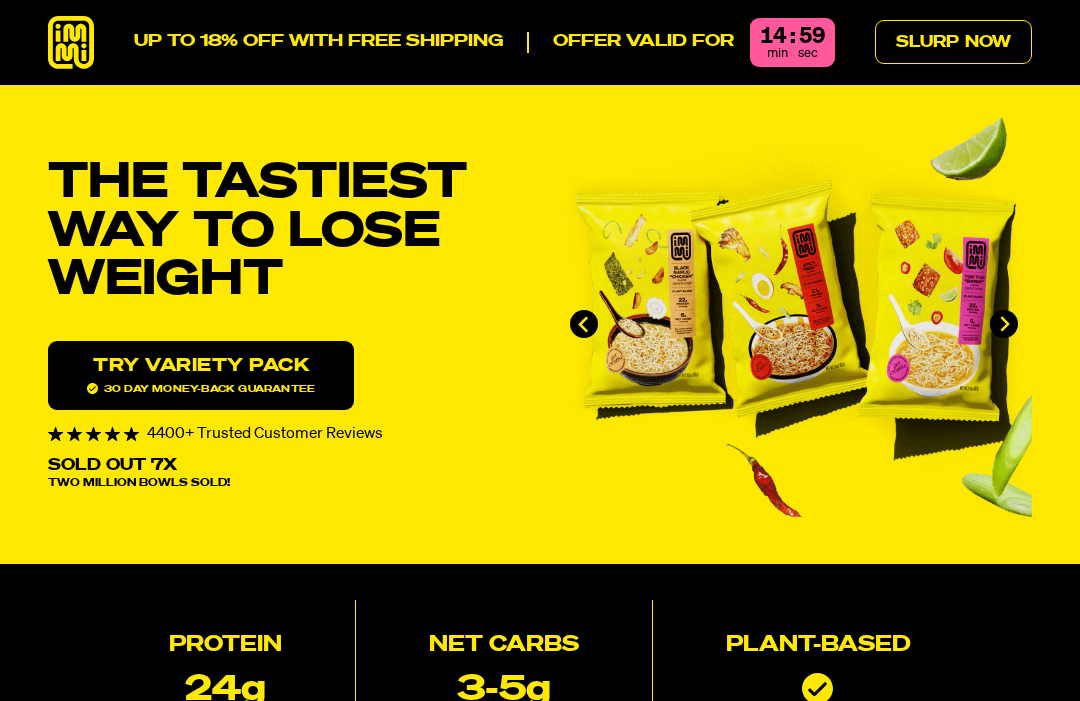 scroll, scrollTop: 0, scrollLeft: 0, axis: both 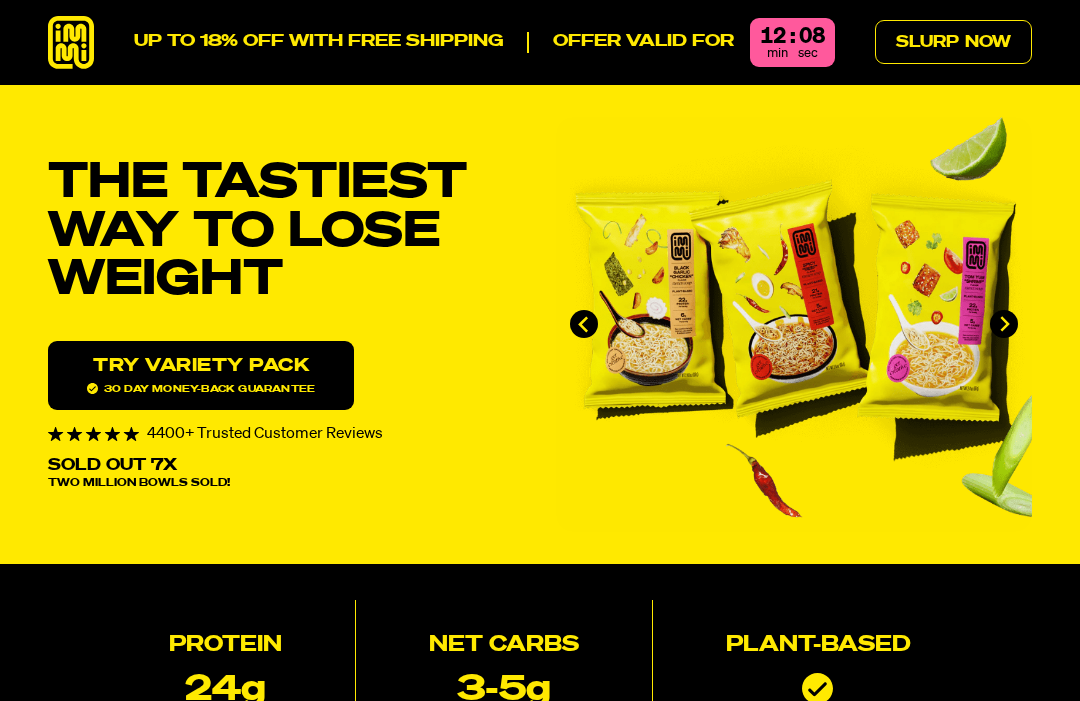 click on "Try variety Pack   30 day money-back guarantee" at bounding box center [201, 375] 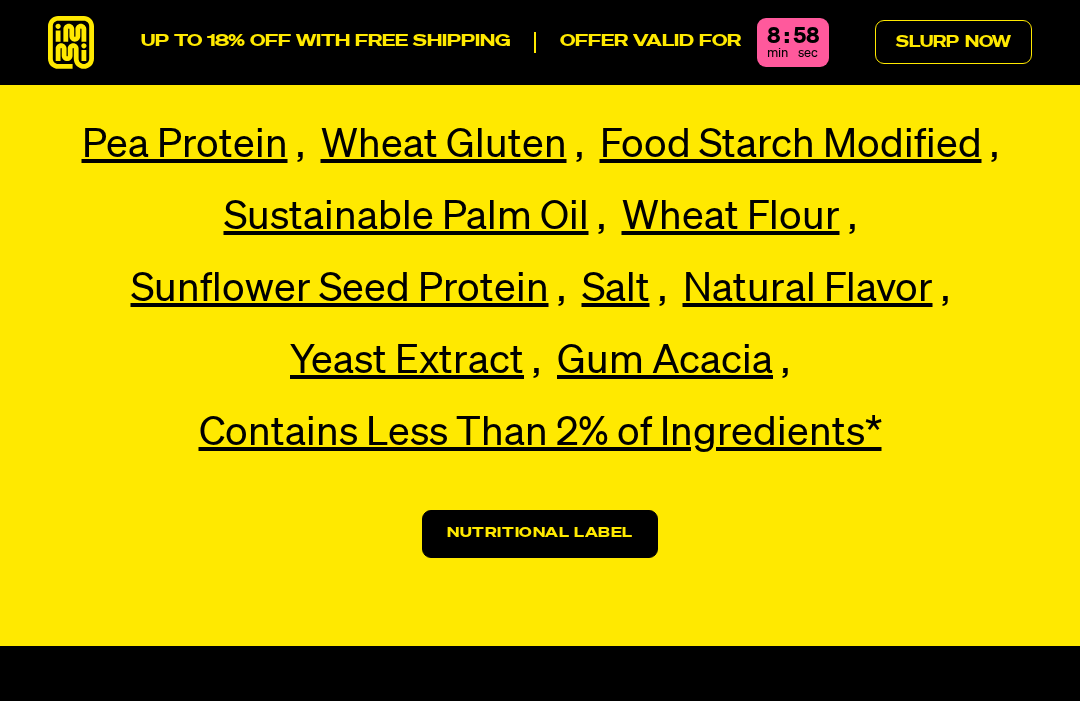scroll, scrollTop: 4360, scrollLeft: 0, axis: vertical 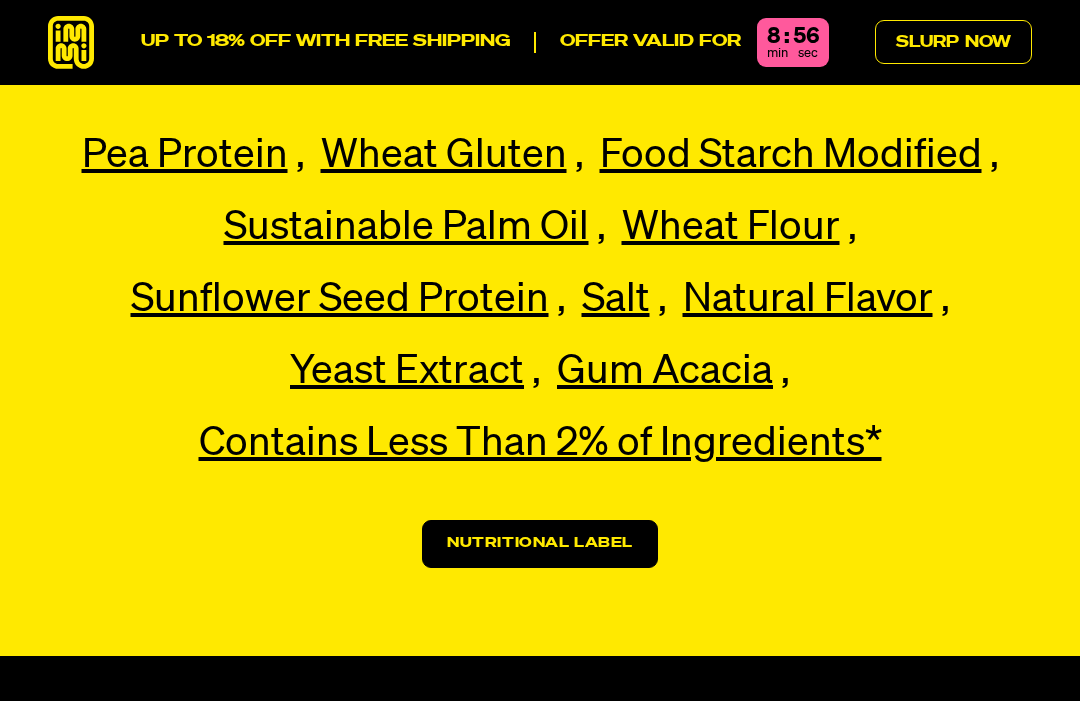 click on "Main Ingredients (All non-gmo)
Pea Protein
Pea Protein
Our premium pea protein, a plant-based, allergen-friendly powerhouse, is a high-quality protein with essential amino acids, uniquely enhancing the savory richness of our delectable broth.
Wheat Gluten
Wheat Gluten
The primary protein found in wheat. We use non-GMO wheat gluten to provide our noodles with that familiar,
chewy texture.
Food Starch Modified
Food Starch Modified
A fiber forward starch that nourishes your gut bacteria and digestive health.
Sustainable Palm Oil
Sustainable Palm Oil
Wheat Flour" at bounding box center [540, 306] 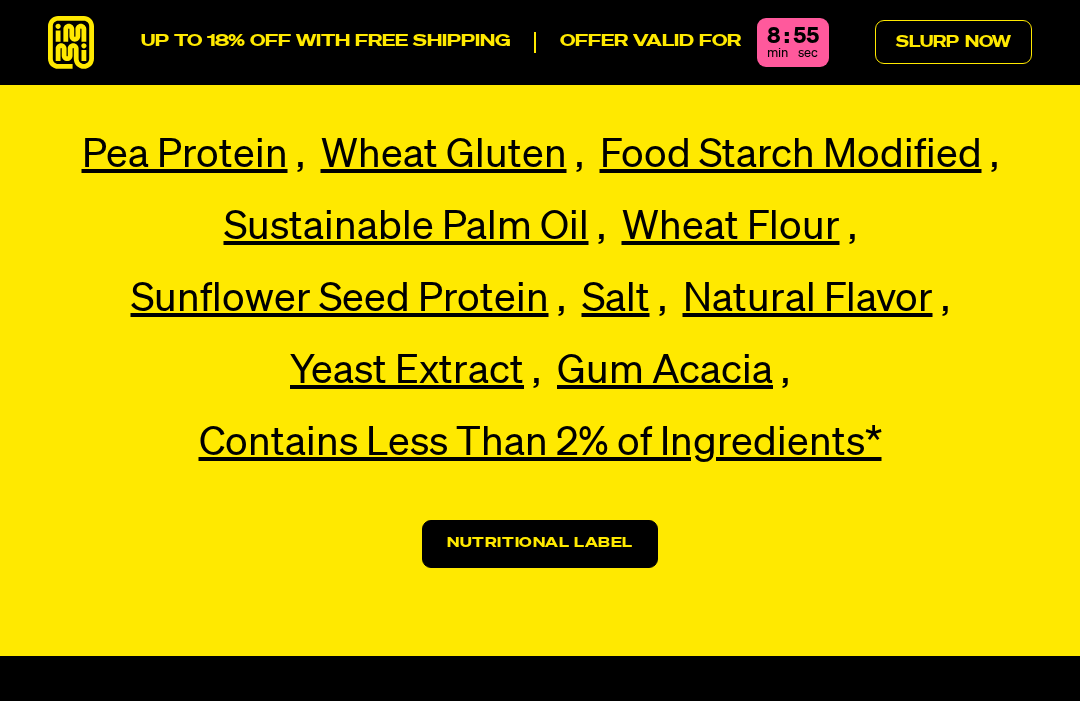 click on "Contains Less Than 2% of Ingredients*" at bounding box center [540, 444] 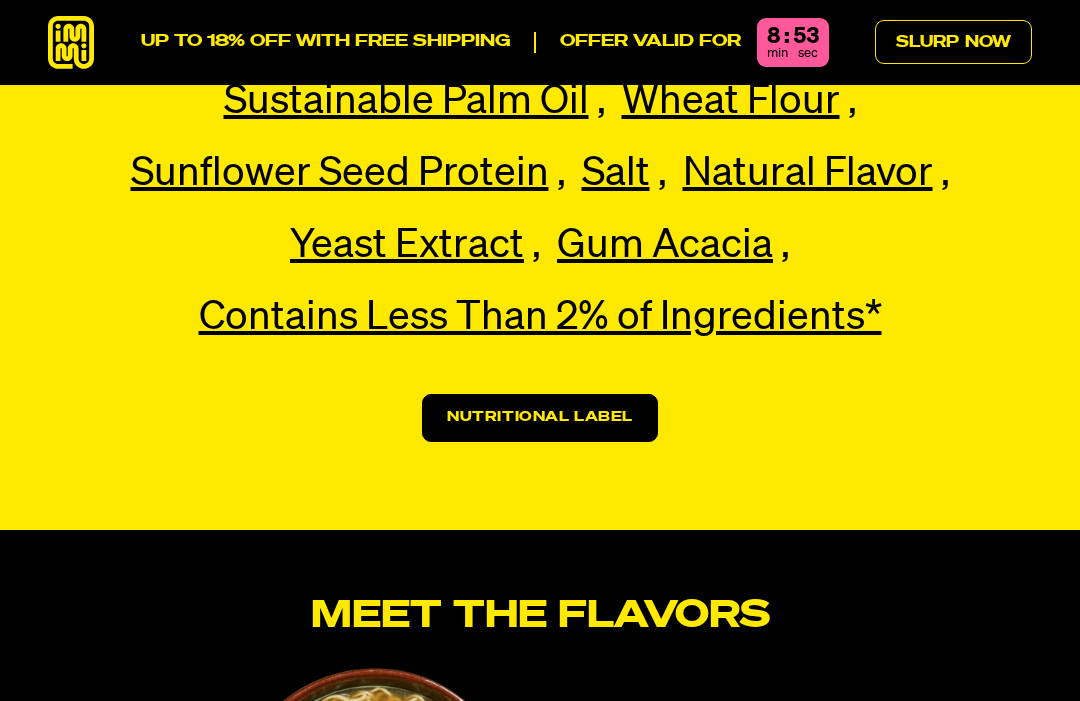scroll, scrollTop: 4484, scrollLeft: 0, axis: vertical 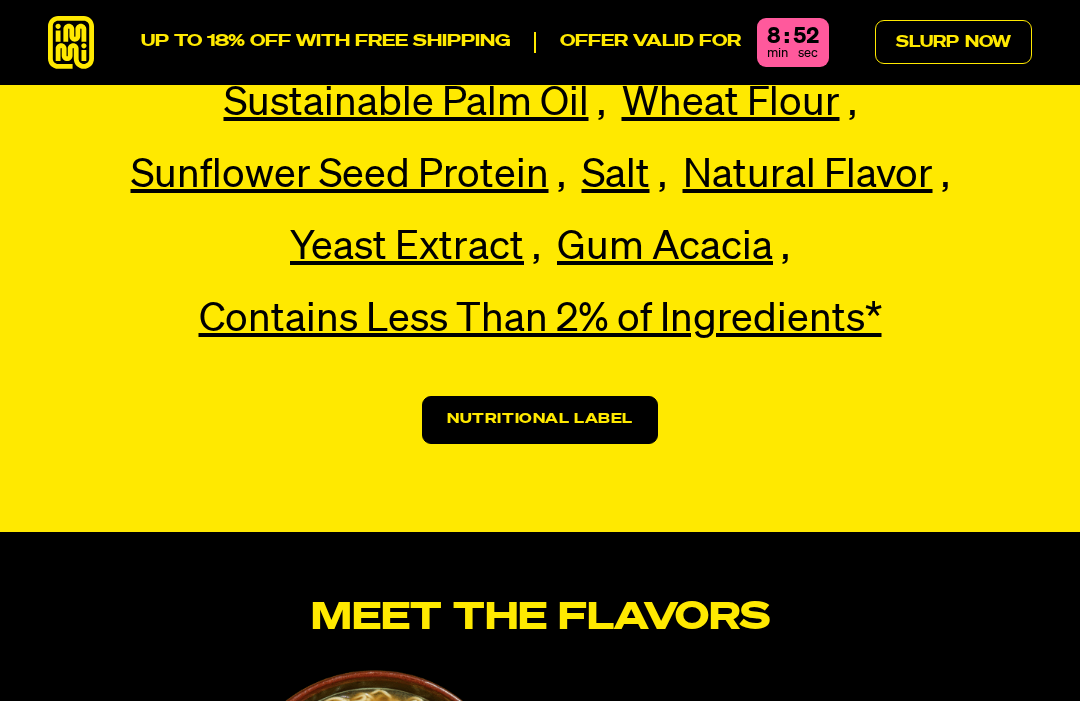 click on "Contains Less Than 2% of Ingredients*" at bounding box center [540, 320] 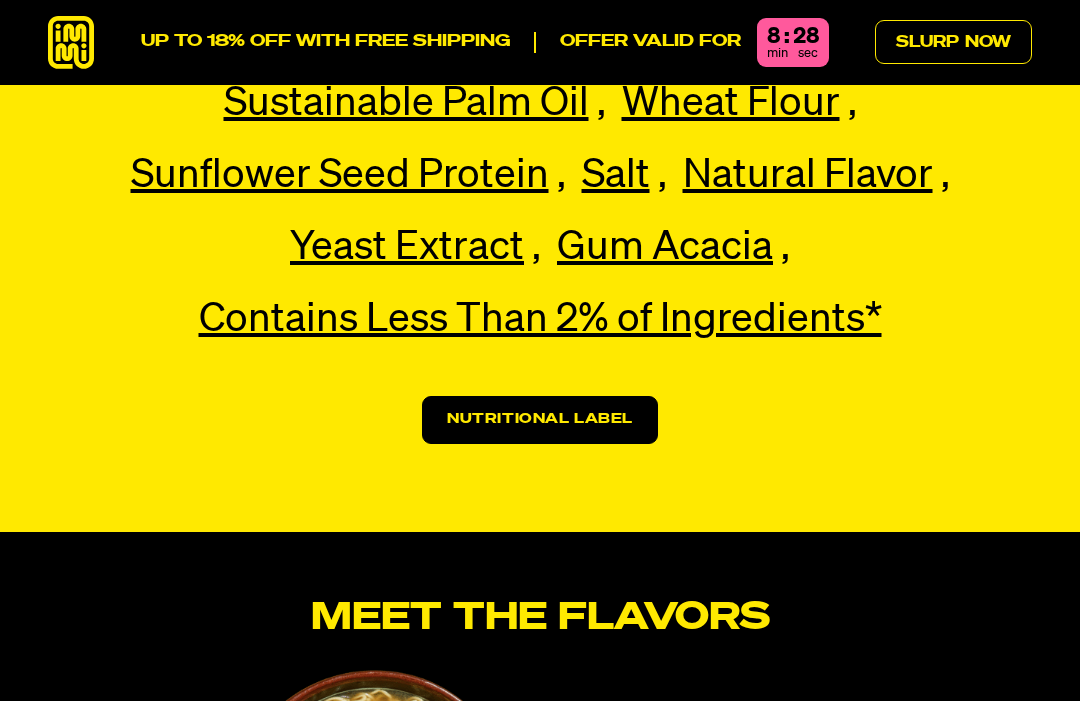 click on "Main Ingredients (All non-gmo)
Pea Protein
Pea Protein
Our premium pea protein, a plant-based, allergen-friendly powerhouse, is a high-quality protein with essential amino acids, uniquely enhancing the savory richness of our delectable broth.
Wheat Gluten
Wheat Gluten
The primary protein found in wheat. We use non-GMO wheat gluten to provide our noodles with that familiar,
chewy texture.
Food Starch Modified
Food Starch Modified
A fiber forward starch that nourishes your gut bacteria and digestive health.
Sustainable Palm Oil
Sustainable Palm Oil
Wheat Flour
Salt" at bounding box center (540, 182) 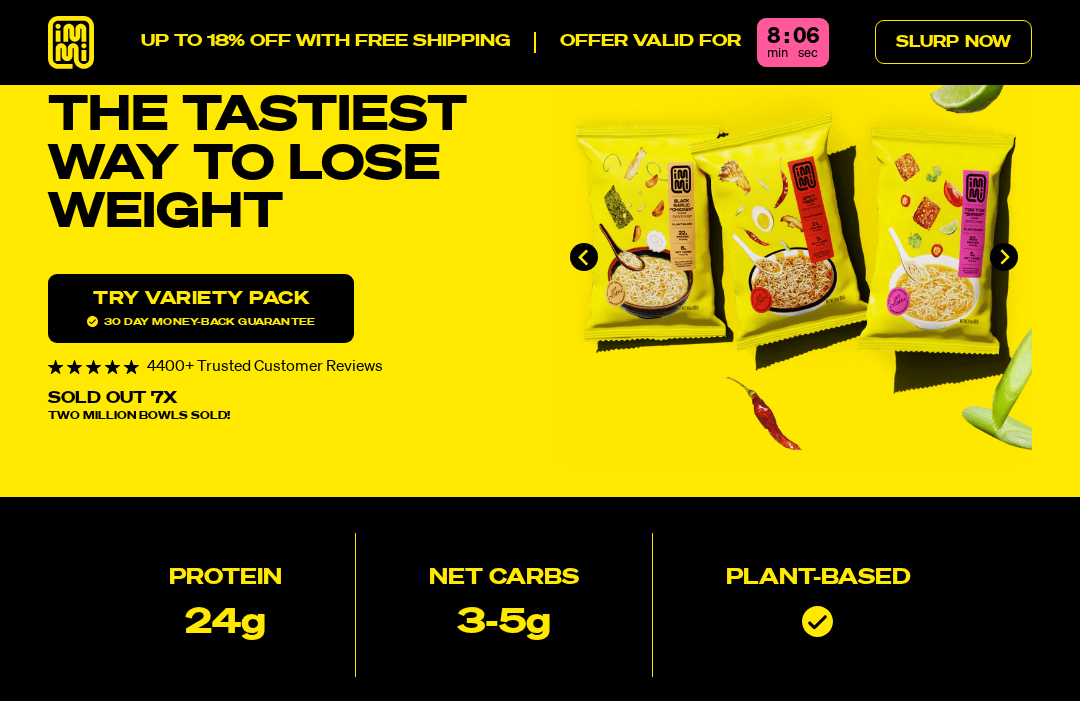 scroll, scrollTop: 0, scrollLeft: 0, axis: both 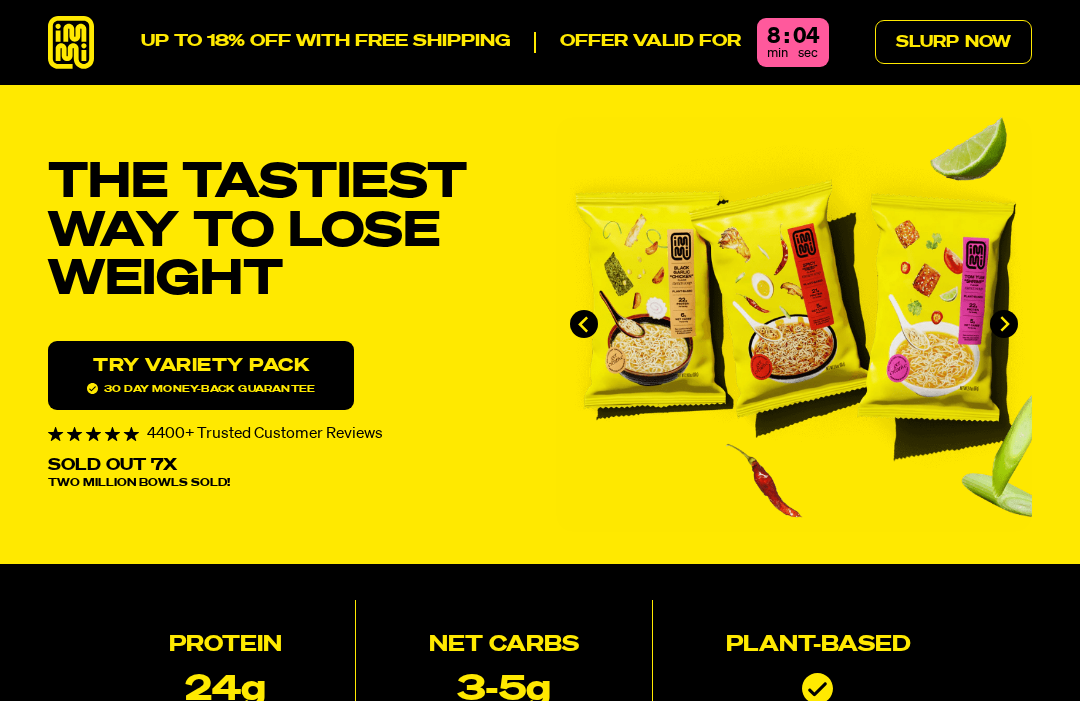 click 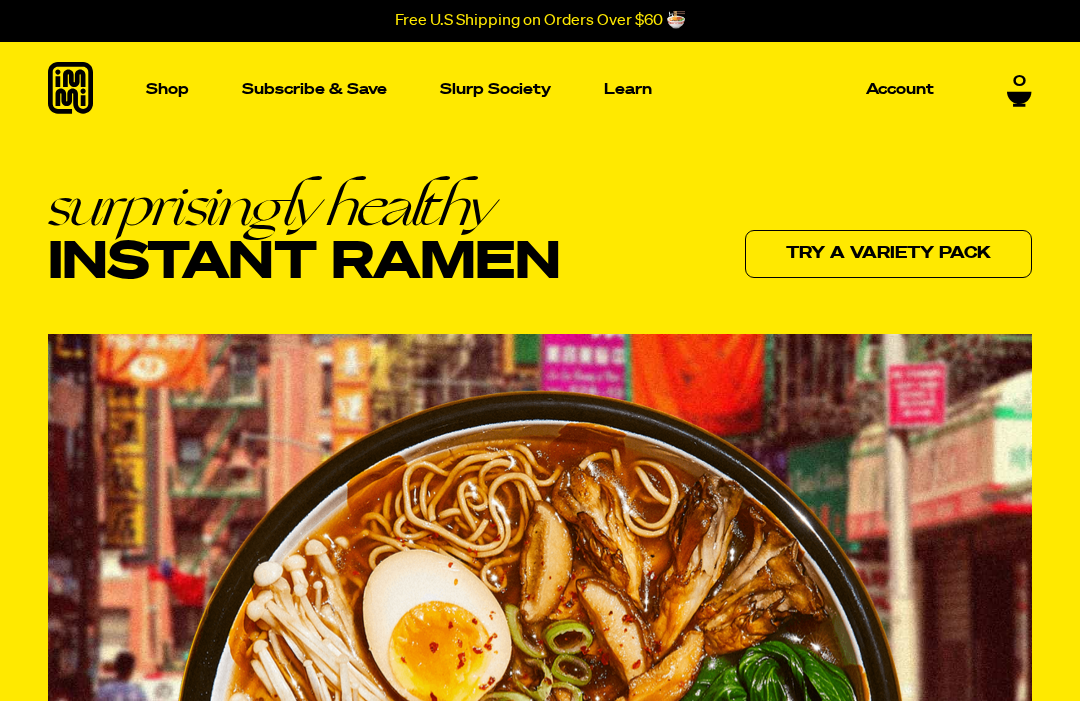 scroll, scrollTop: 0, scrollLeft: 0, axis: both 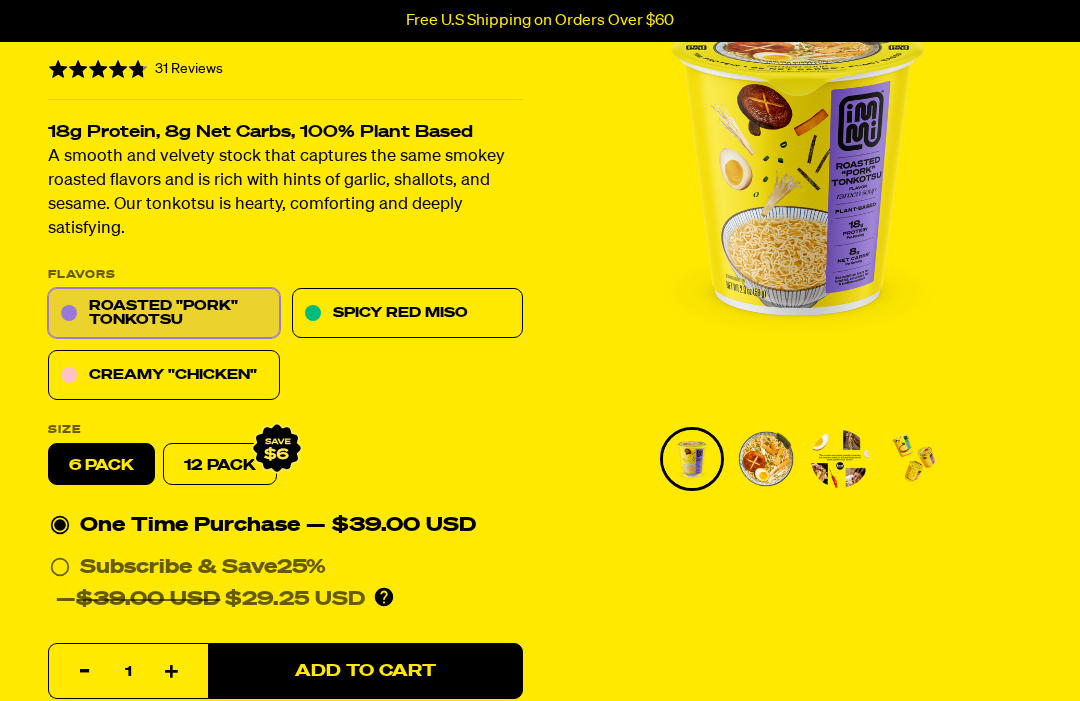 click on "Creamy "Chicken"" at bounding box center (164, 376) 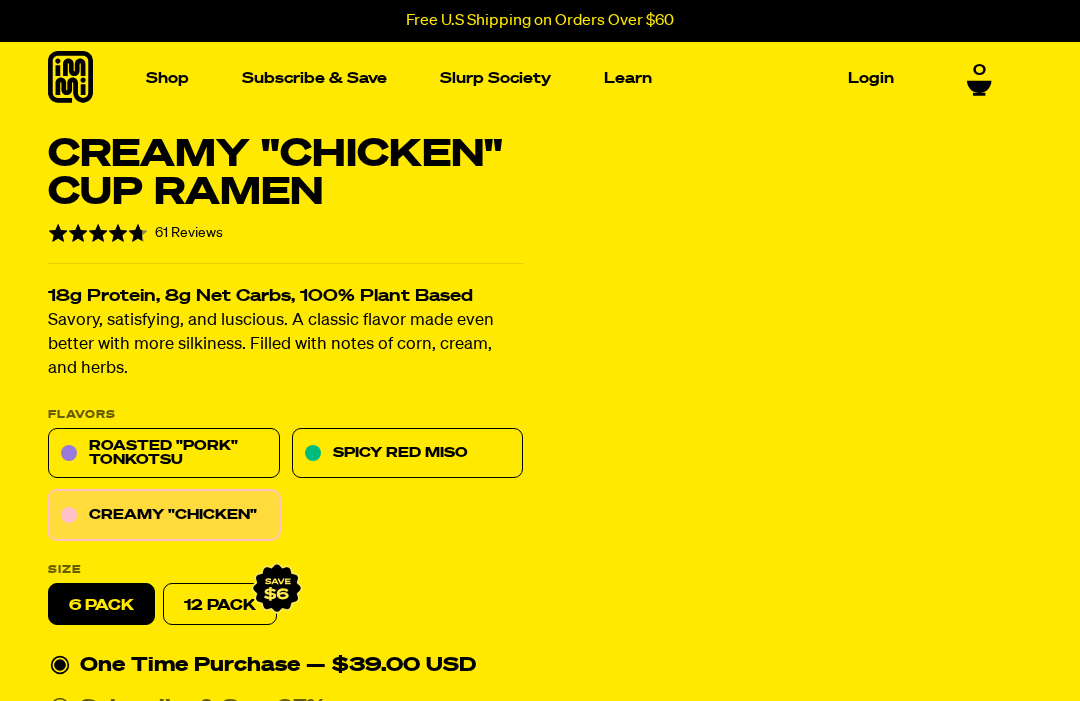 scroll, scrollTop: 0, scrollLeft: 0, axis: both 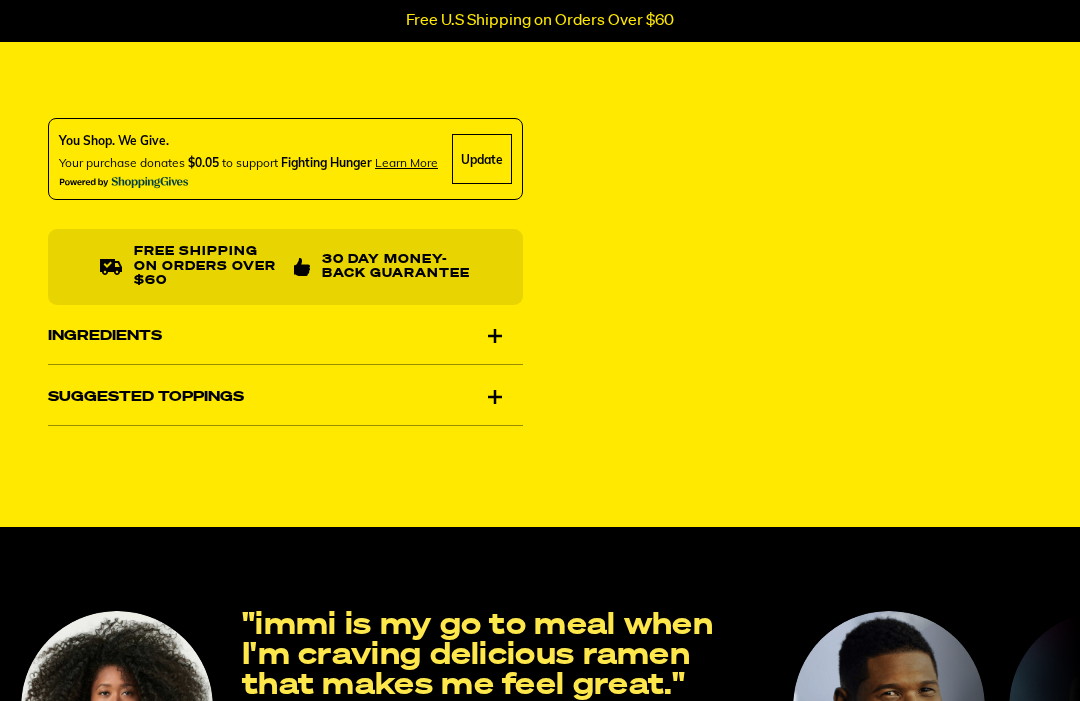 click on "Ingredients" at bounding box center [285, 336] 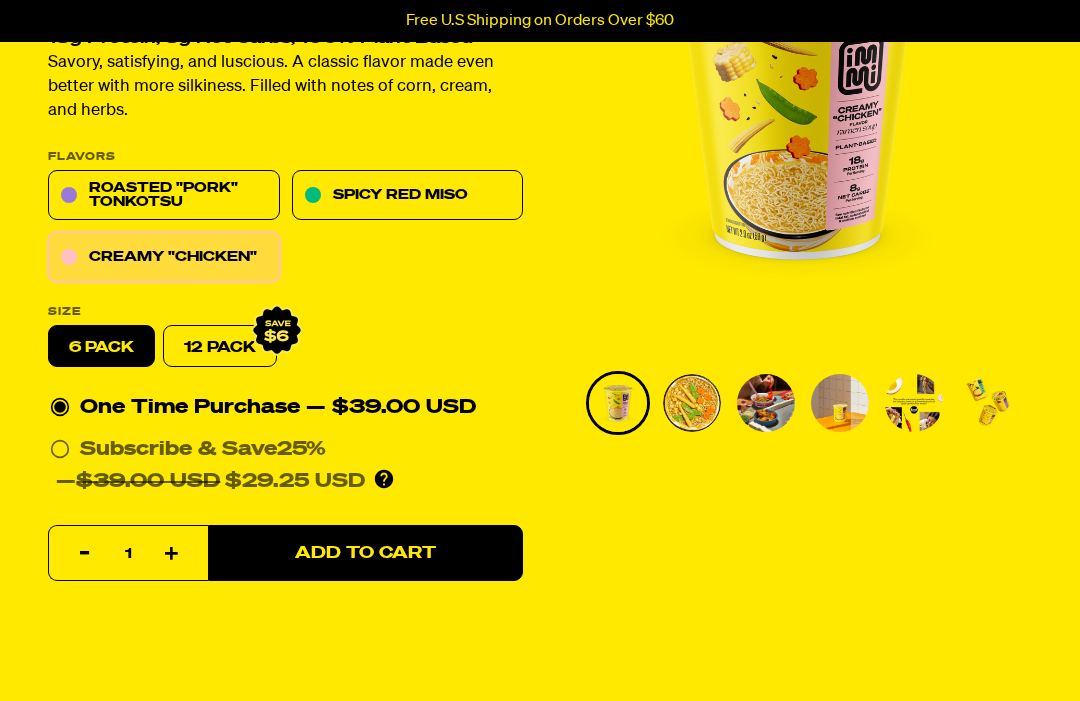 scroll, scrollTop: 258, scrollLeft: 0, axis: vertical 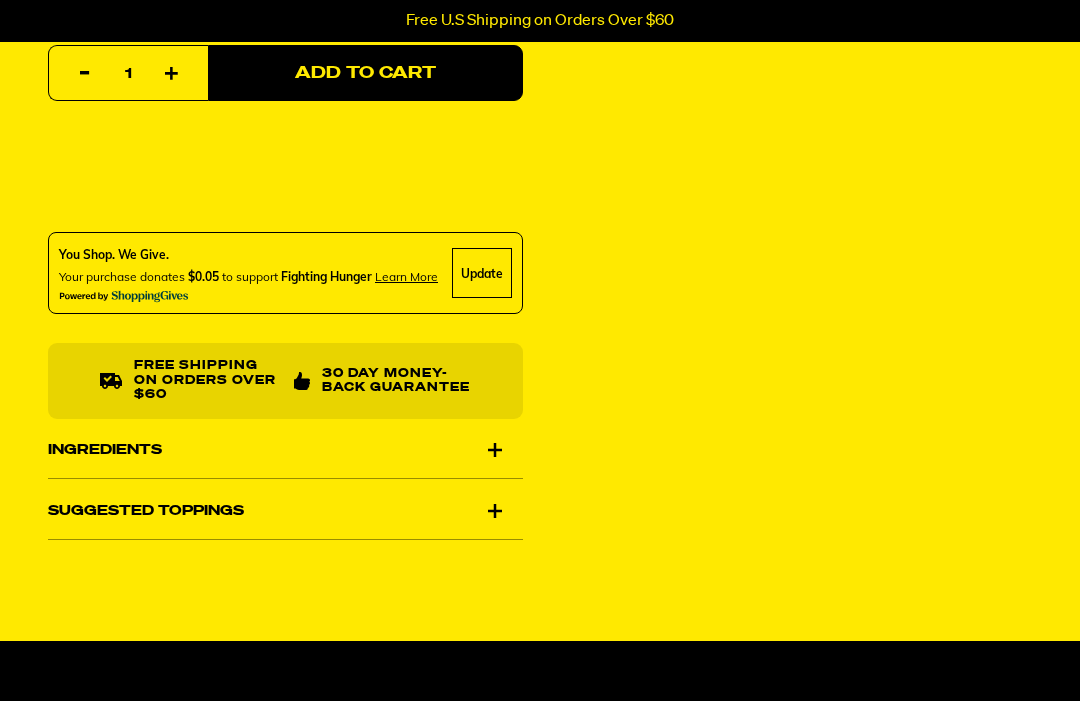 click on "Ingredients" at bounding box center [285, 451] 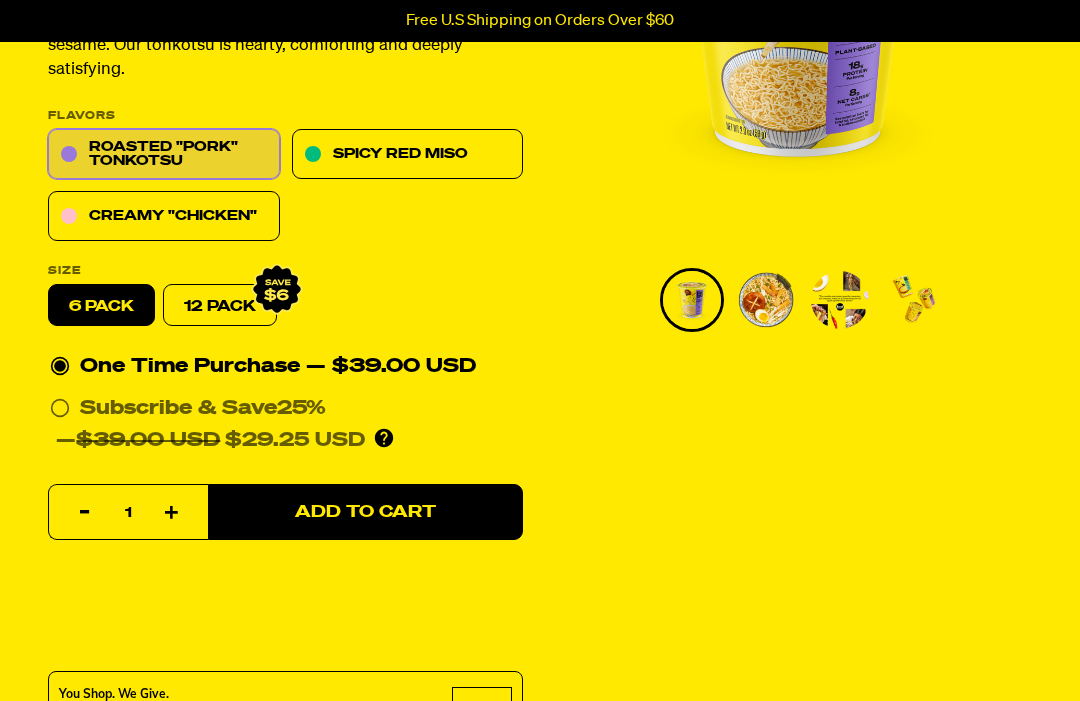 scroll, scrollTop: 357, scrollLeft: 0, axis: vertical 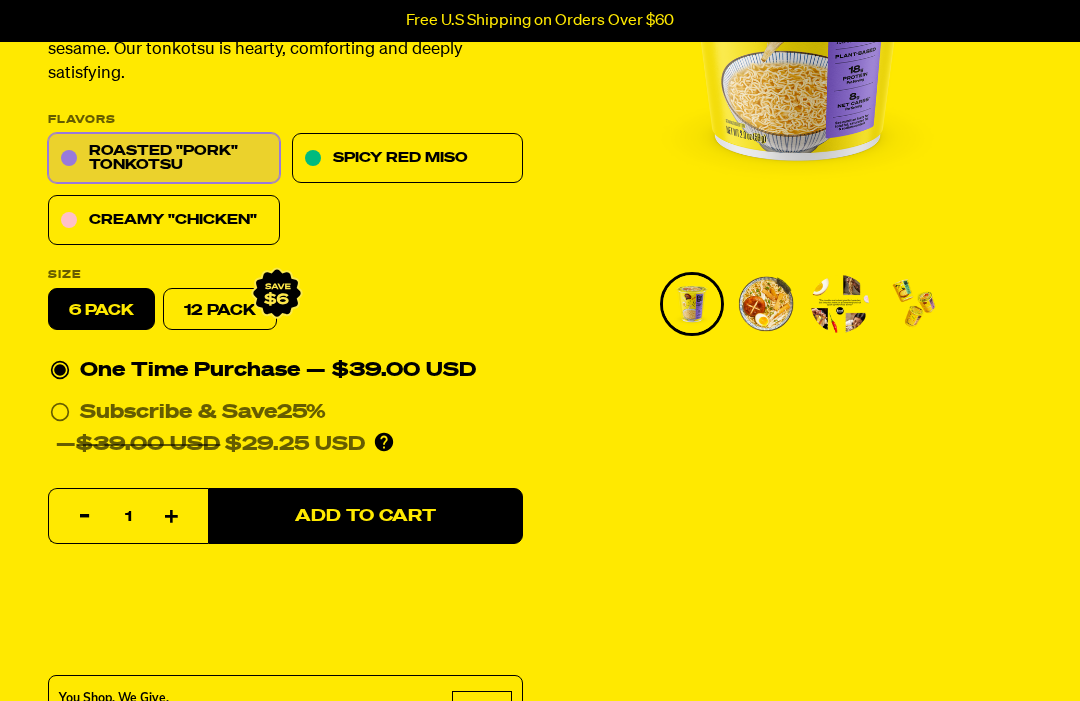 click on "Spicy Red Miso" at bounding box center (408, 159) 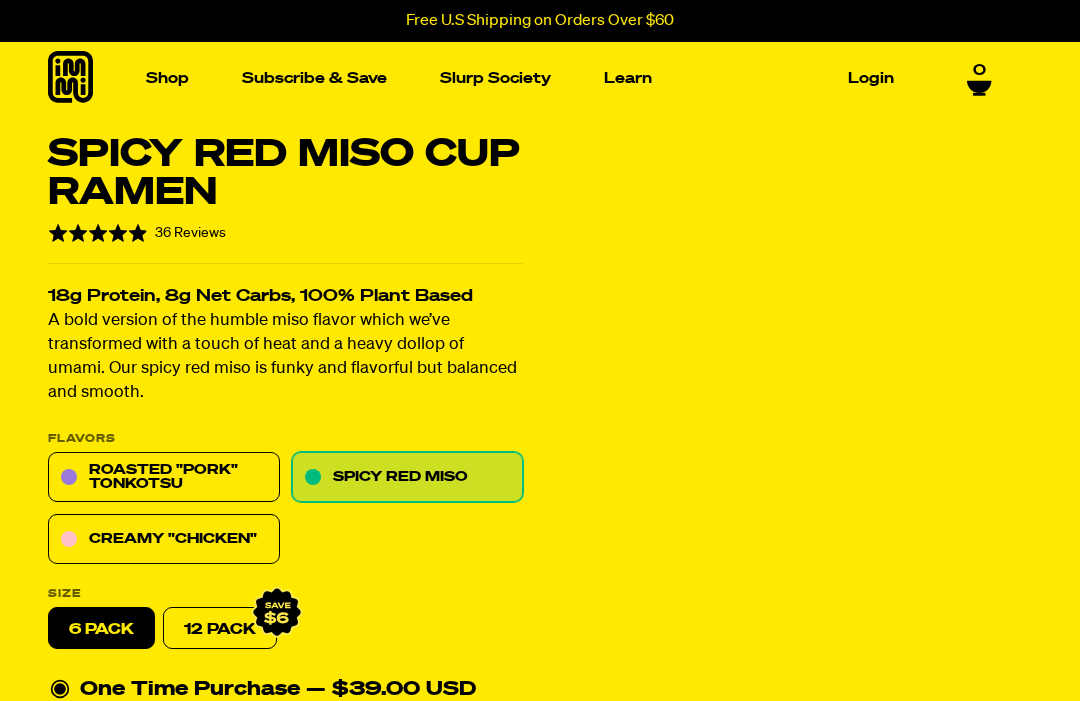 scroll, scrollTop: 0, scrollLeft: 0, axis: both 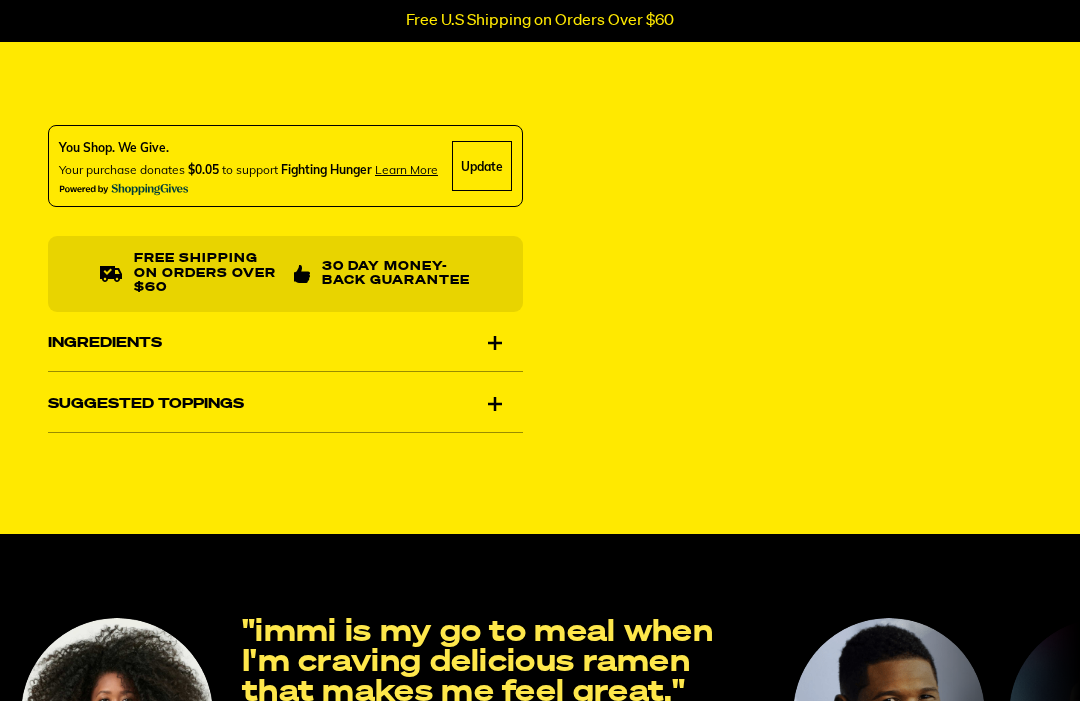 click on "Ingredients" at bounding box center [285, 343] 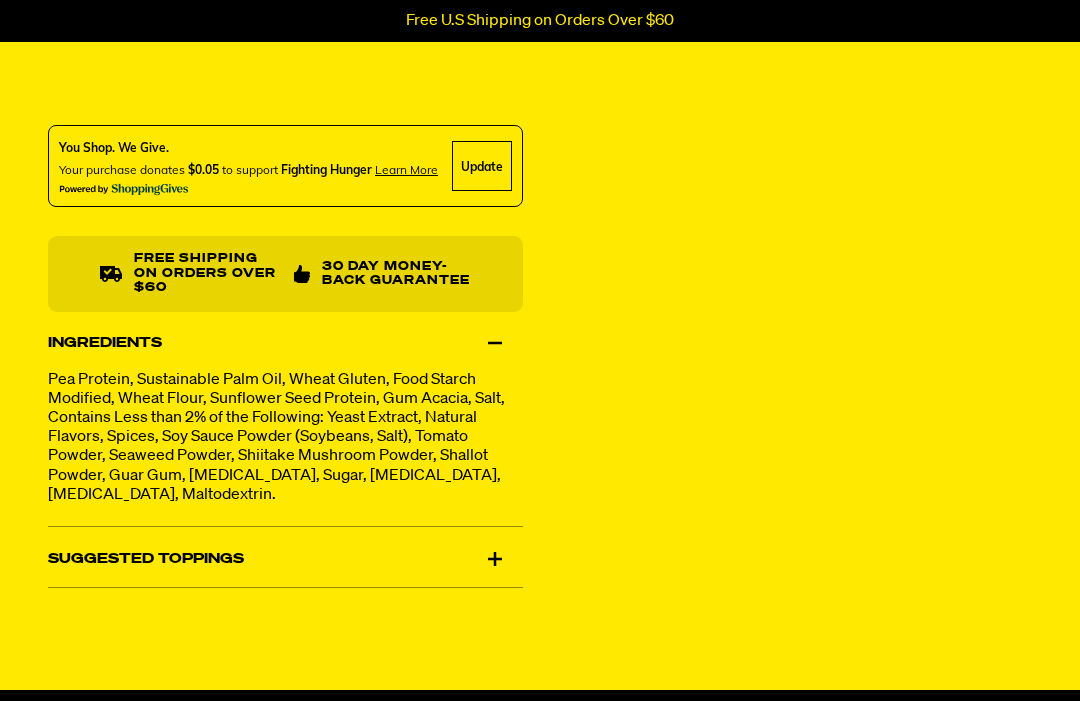 click on "Spicy Red Miso Cup Ramen                 Rated 4.9 out of 5                 36 Reviews   Based on 36 reviews     Click to go to reviews           18g Protein, 8g Net Carbs, 100% Plant Based   A bold version of the humble miso flavor which we’ve transformed with a touch of heat and a heavy dollop of umami. Our spicy red miso is funky and flavorful but balanced and smooth.    PLEASE NOTE: Due to global freight delays, we expect all orders to ship up to 2-3 weeks late. We sincerely apologize for this inconvenience!                  Flavors     Roasted "Pork" Tonkotsu   Spicy Red Miso   Creamy "Chicken"       Size           6 pack          12 Pack                                           One Time Purchase   — $39.00 USD                              Subscribe & Save  25%    —  $39.00 USD $29.25 USD   You'll receive your selected flavor and pack size every month at a discounted price.  Create an account to manage your subscription including: skipping, changing delivery frequency, or canceling." at bounding box center (540, -62) 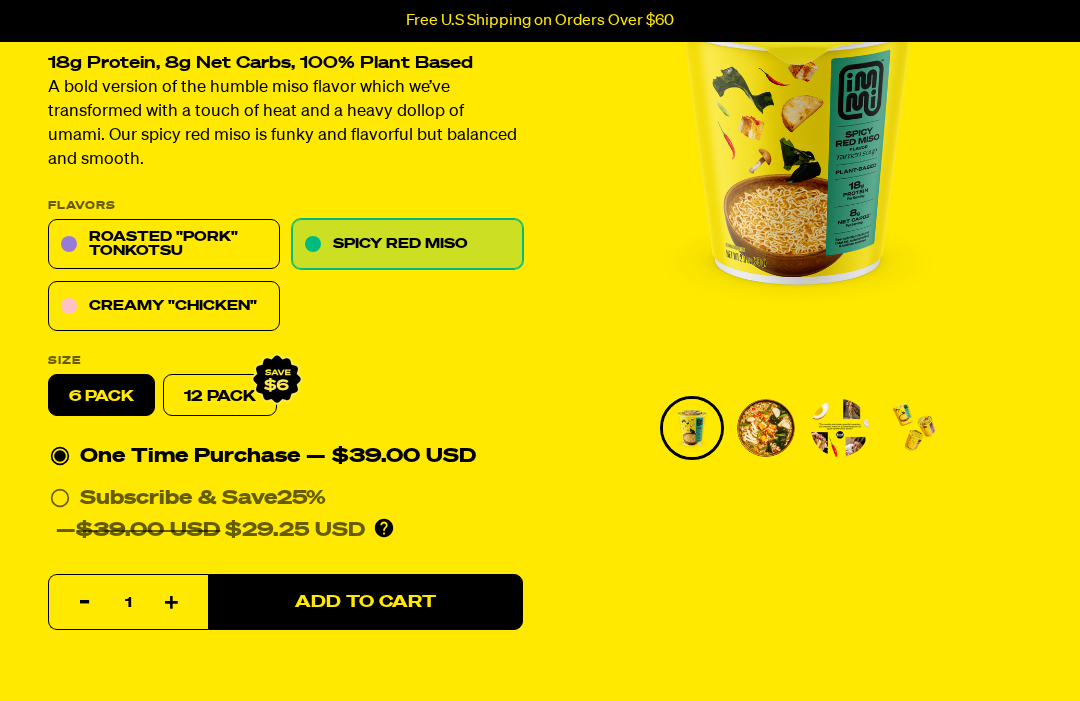 scroll, scrollTop: 232, scrollLeft: 0, axis: vertical 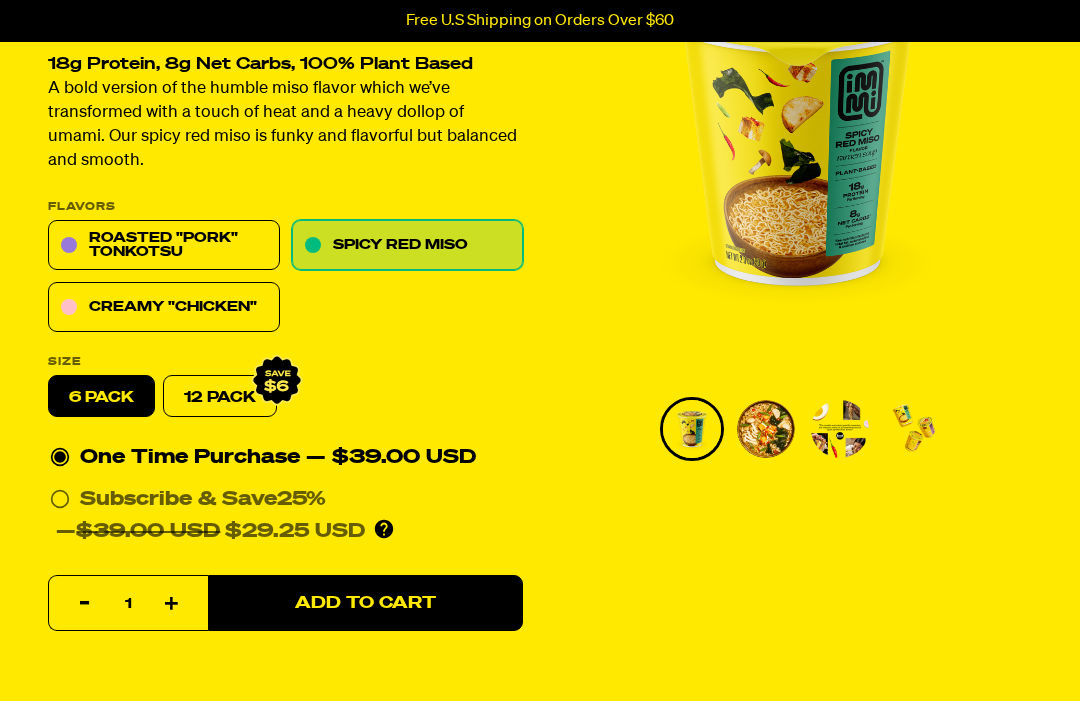 click on "12 Pack" at bounding box center (220, 397) 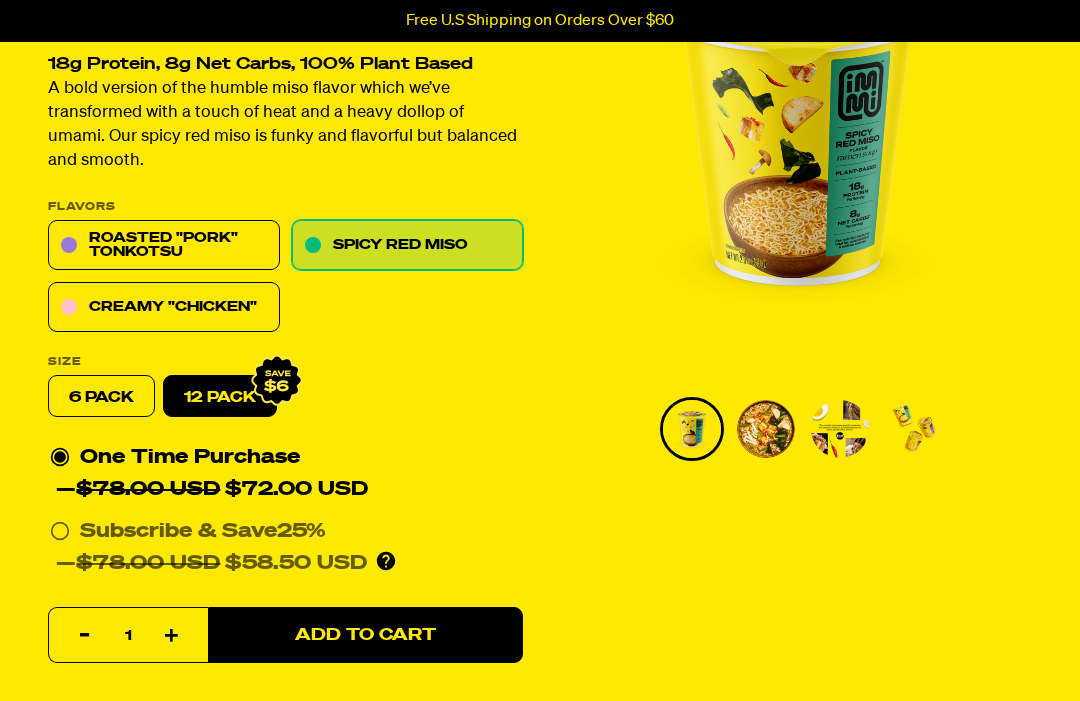 click on "6 pack" at bounding box center [101, 397] 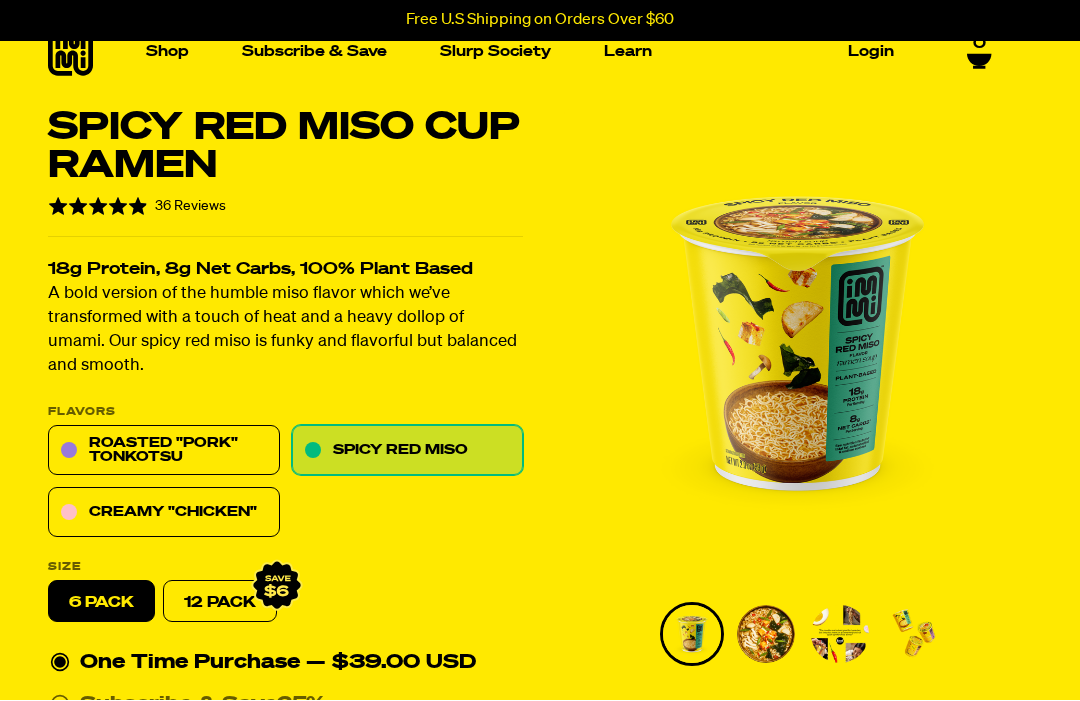 scroll, scrollTop: 0, scrollLeft: 0, axis: both 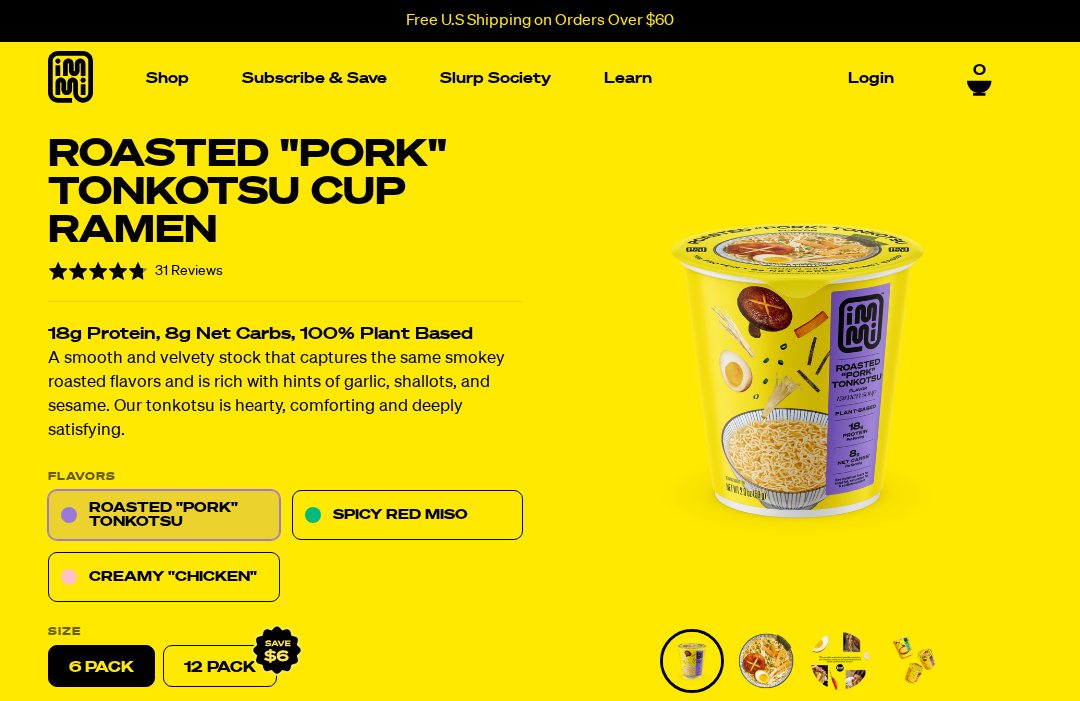 select 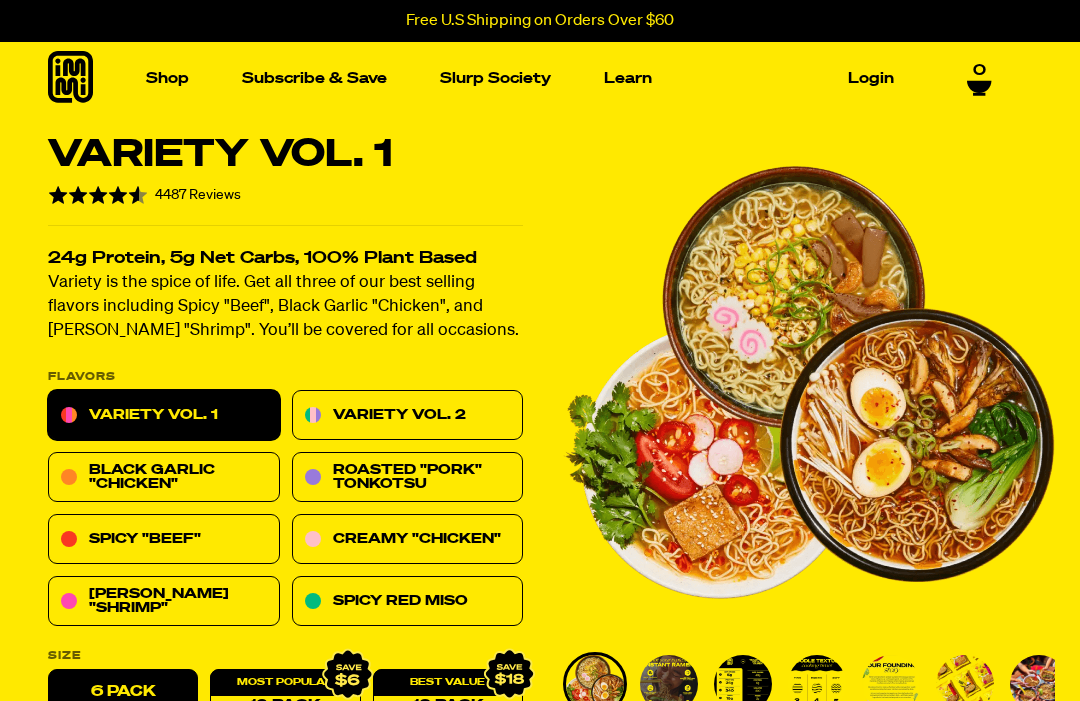 scroll, scrollTop: 0, scrollLeft: 0, axis: both 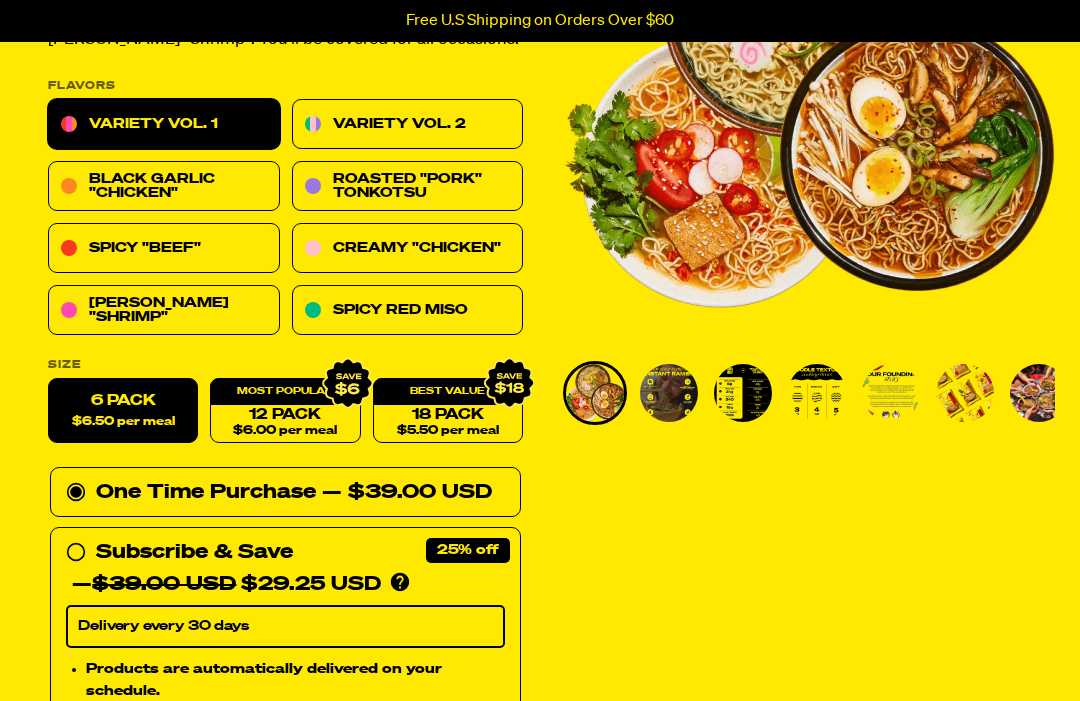 click on "[PERSON_NAME] "Shrimp"" at bounding box center [164, 311] 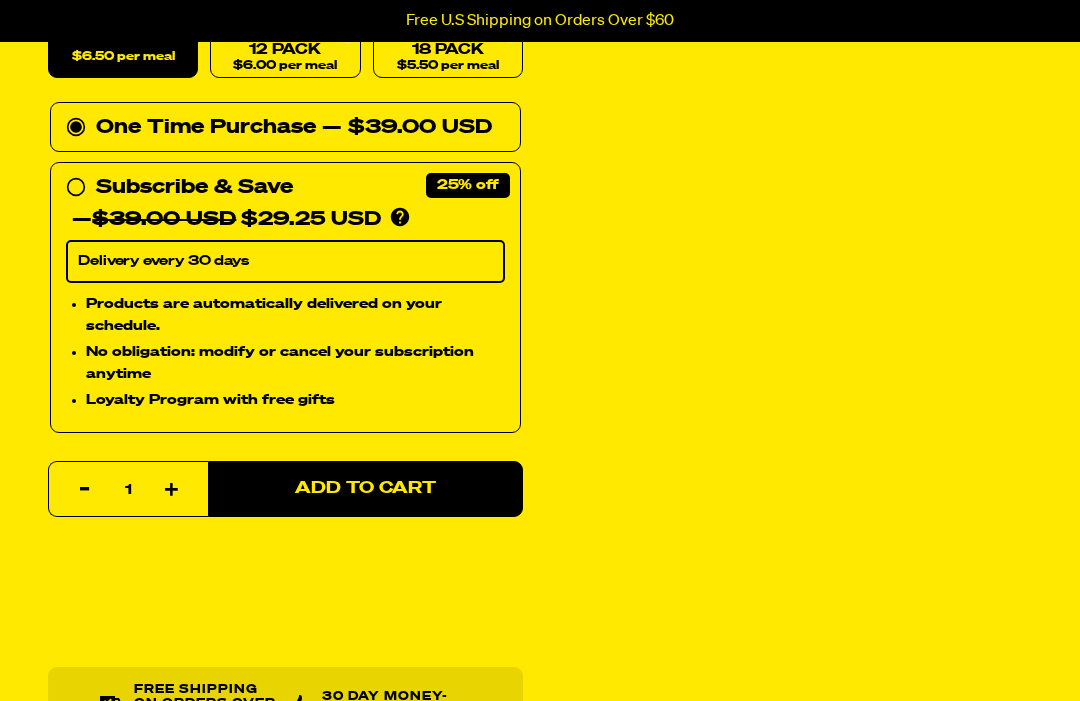 scroll, scrollTop: 0, scrollLeft: 0, axis: both 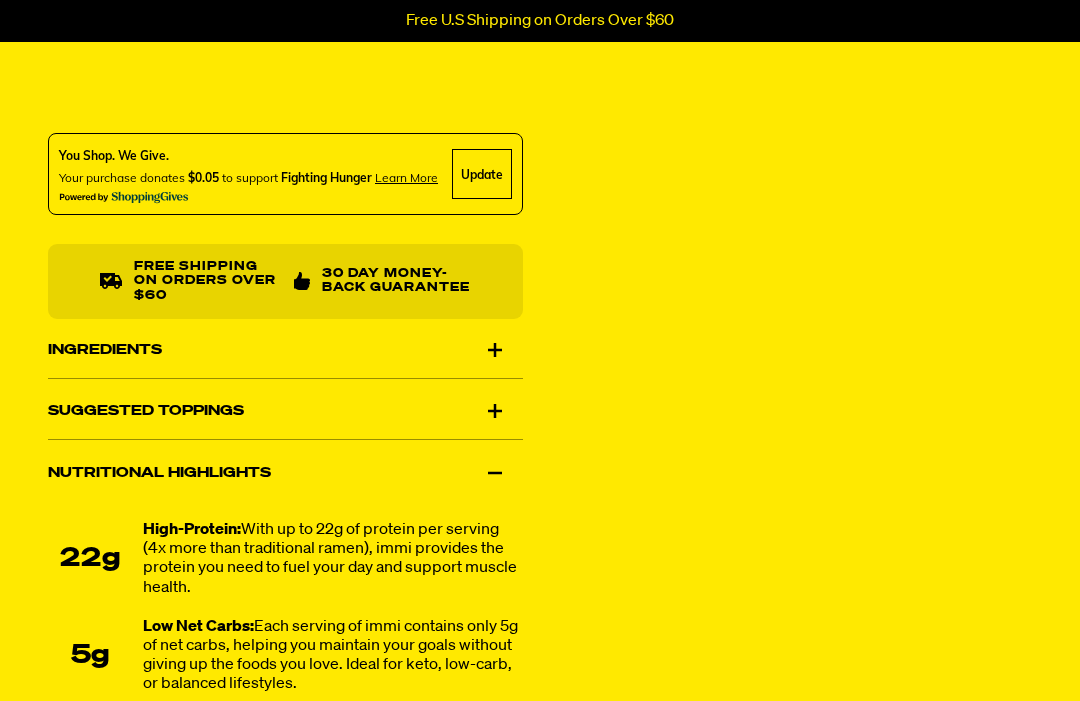 click on "Ingredients" at bounding box center (285, 350) 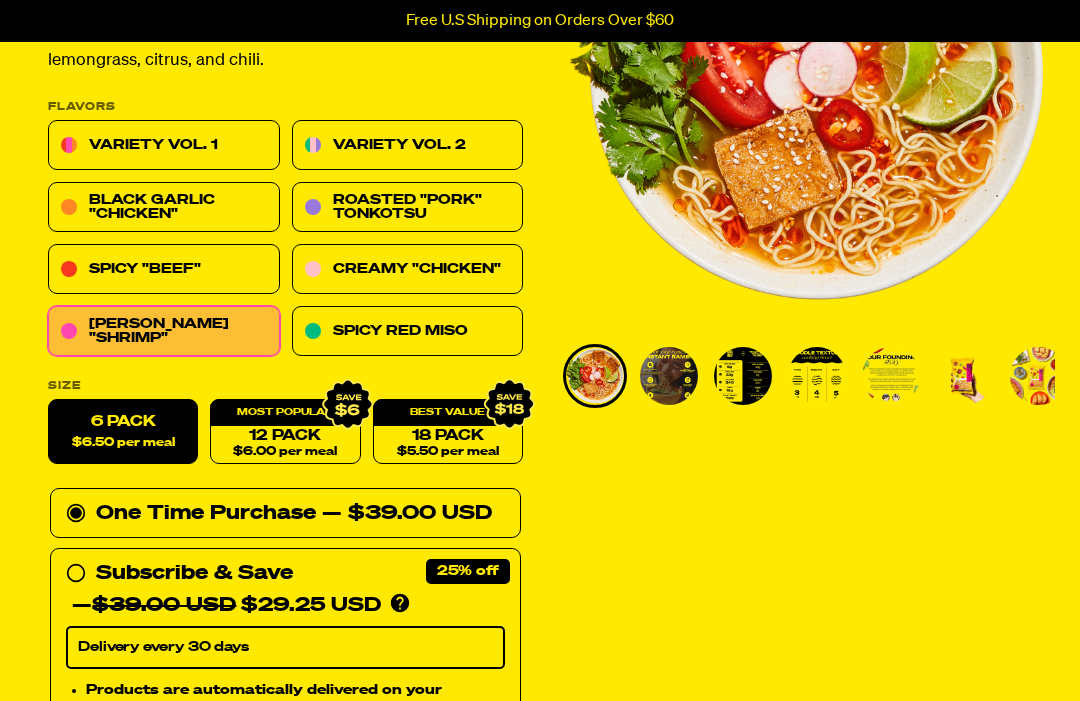 scroll, scrollTop: 305, scrollLeft: 0, axis: vertical 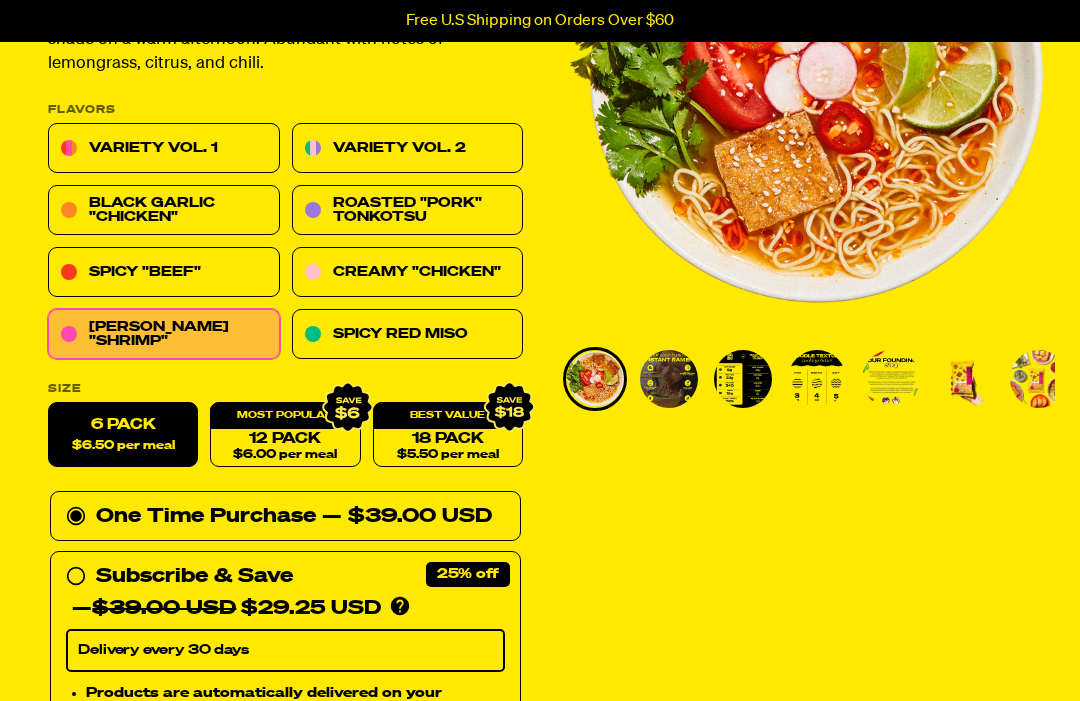 click on "Spicy "Beef"" at bounding box center (164, 273) 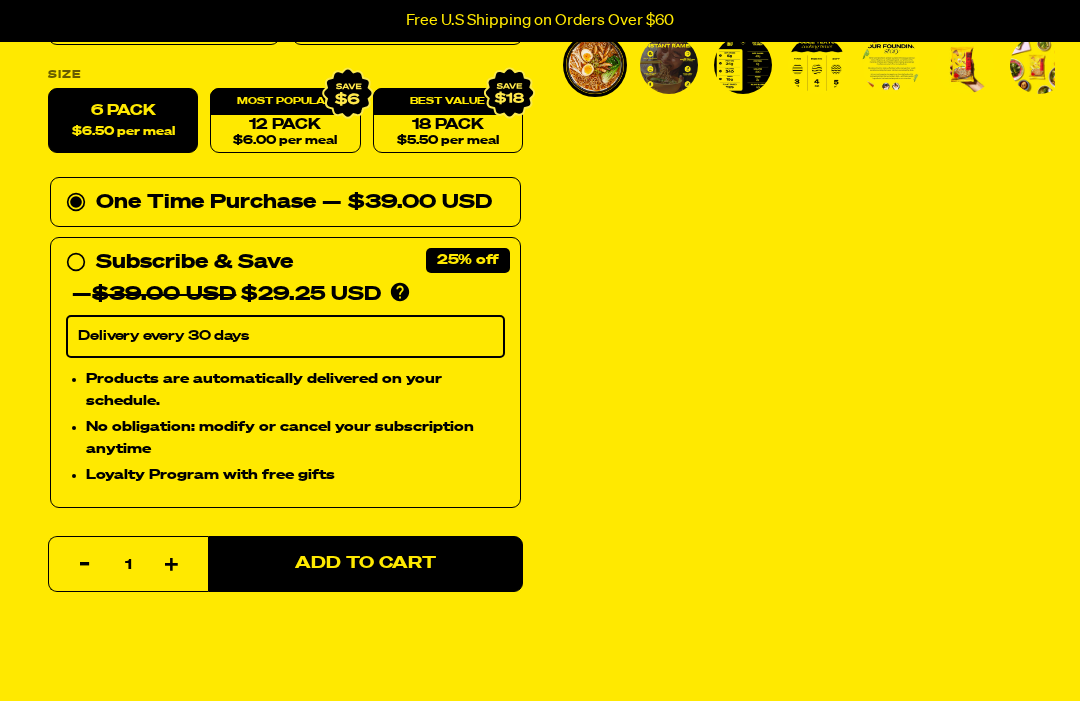 scroll, scrollTop: 849, scrollLeft: 0, axis: vertical 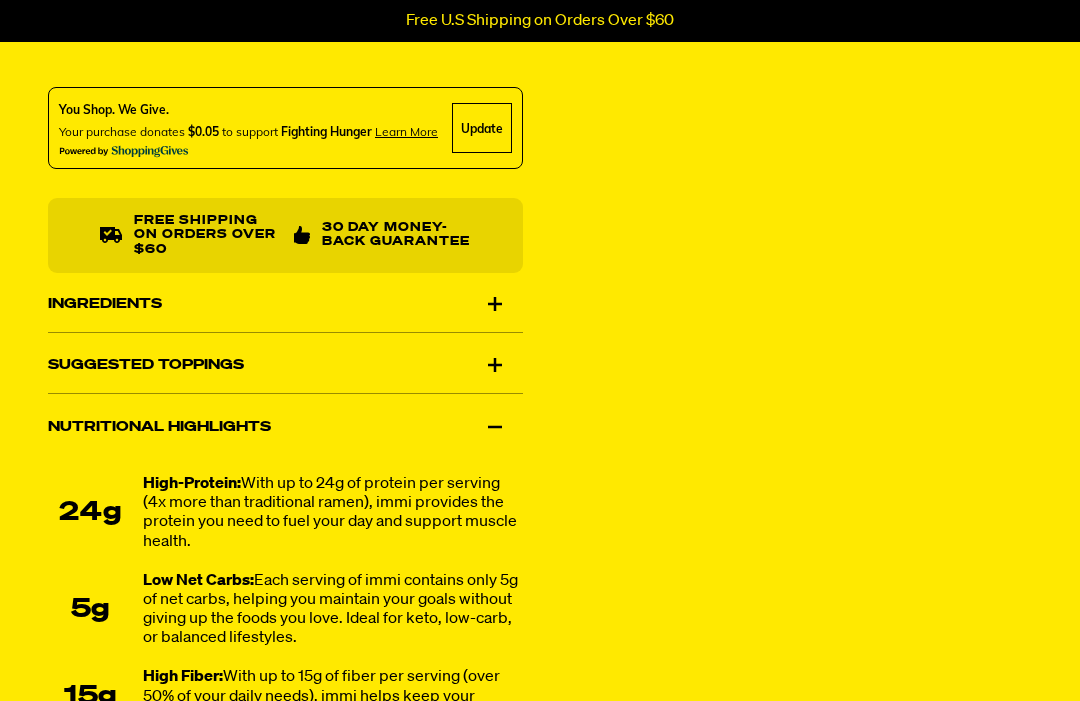 click on "Ingredients" at bounding box center [285, 304] 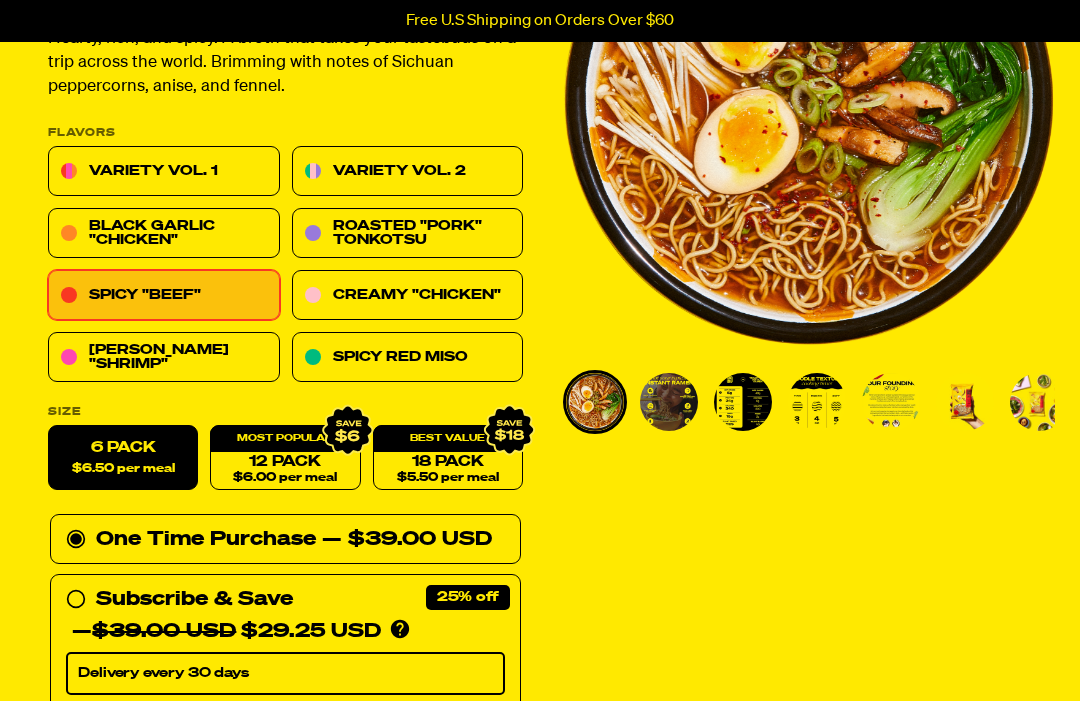 scroll, scrollTop: 280, scrollLeft: 0, axis: vertical 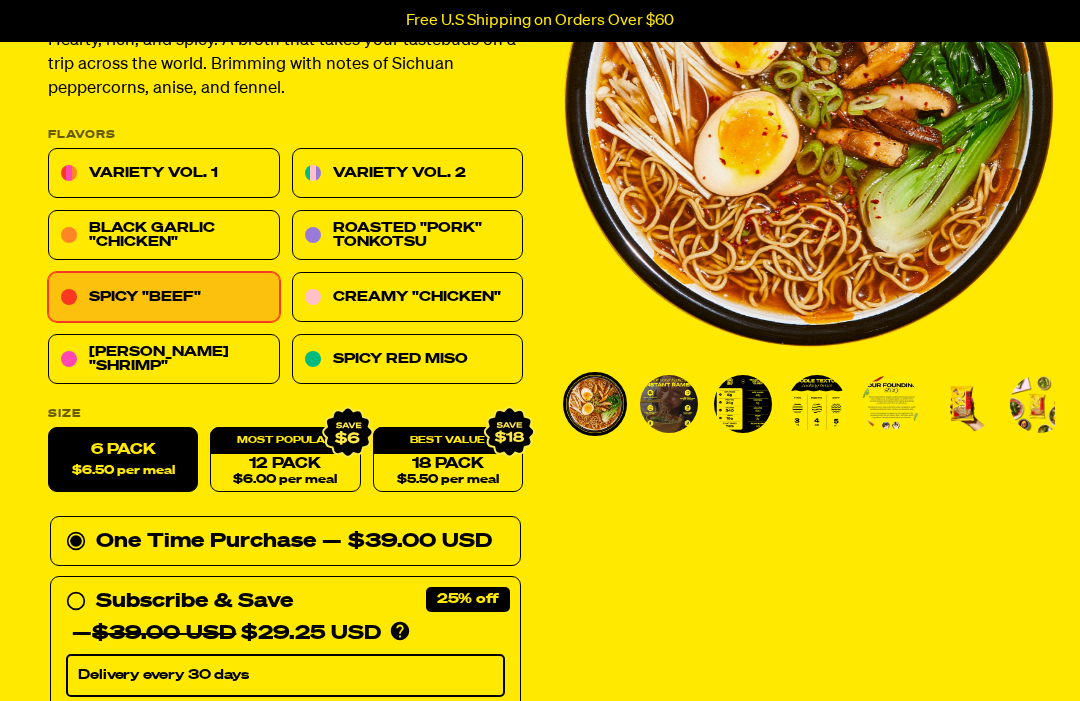 click on "Black Garlic "Chicken"" at bounding box center [164, 236] 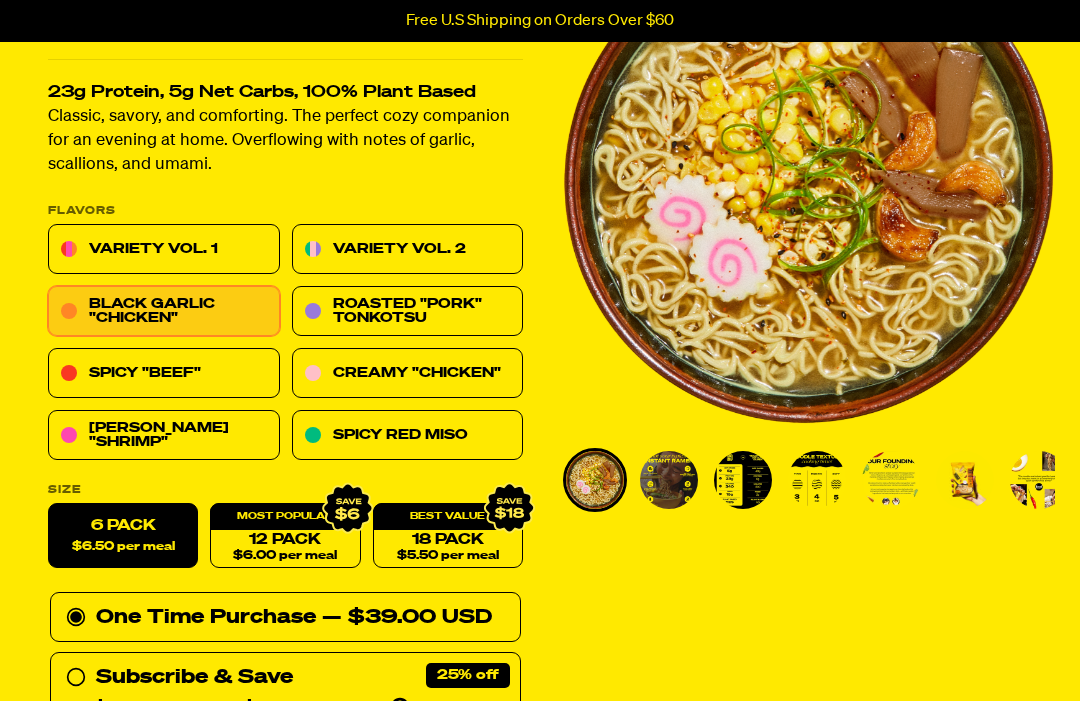 scroll, scrollTop: 463, scrollLeft: 0, axis: vertical 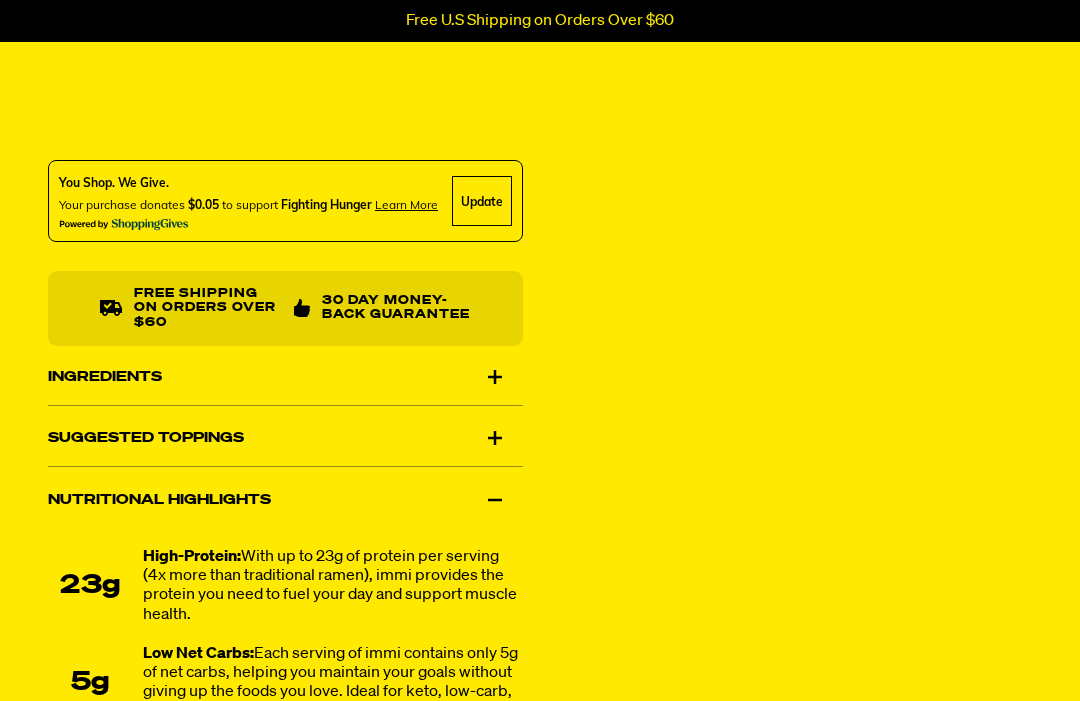 click on "Ingredients" at bounding box center (285, 377) 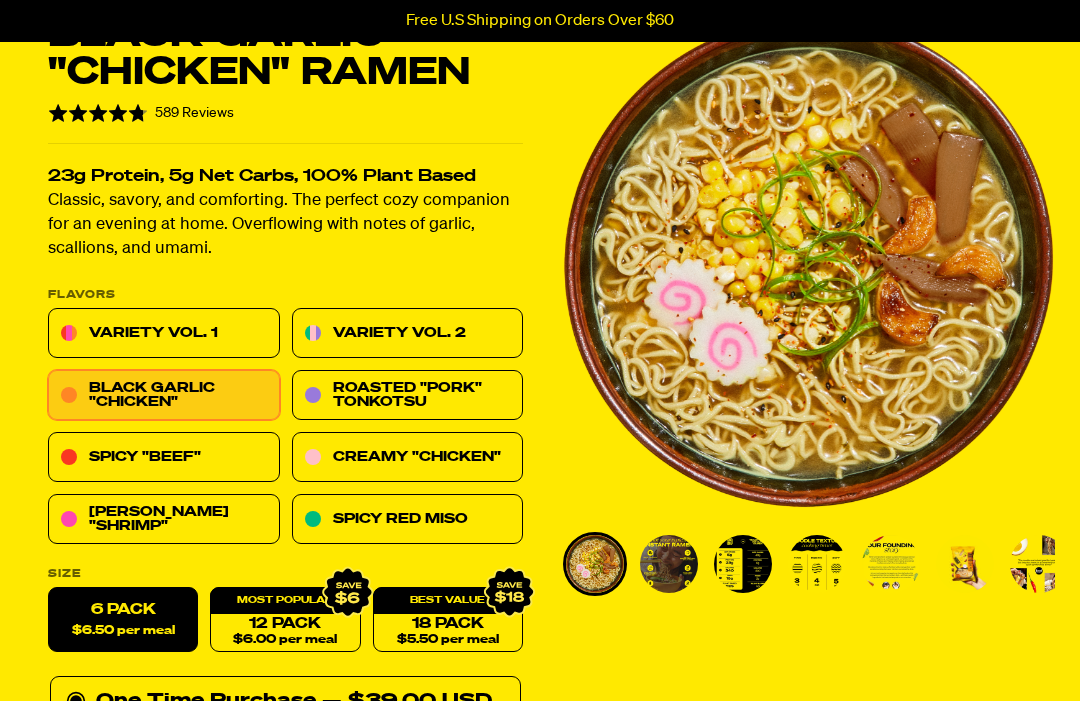 scroll, scrollTop: 120, scrollLeft: 0, axis: vertical 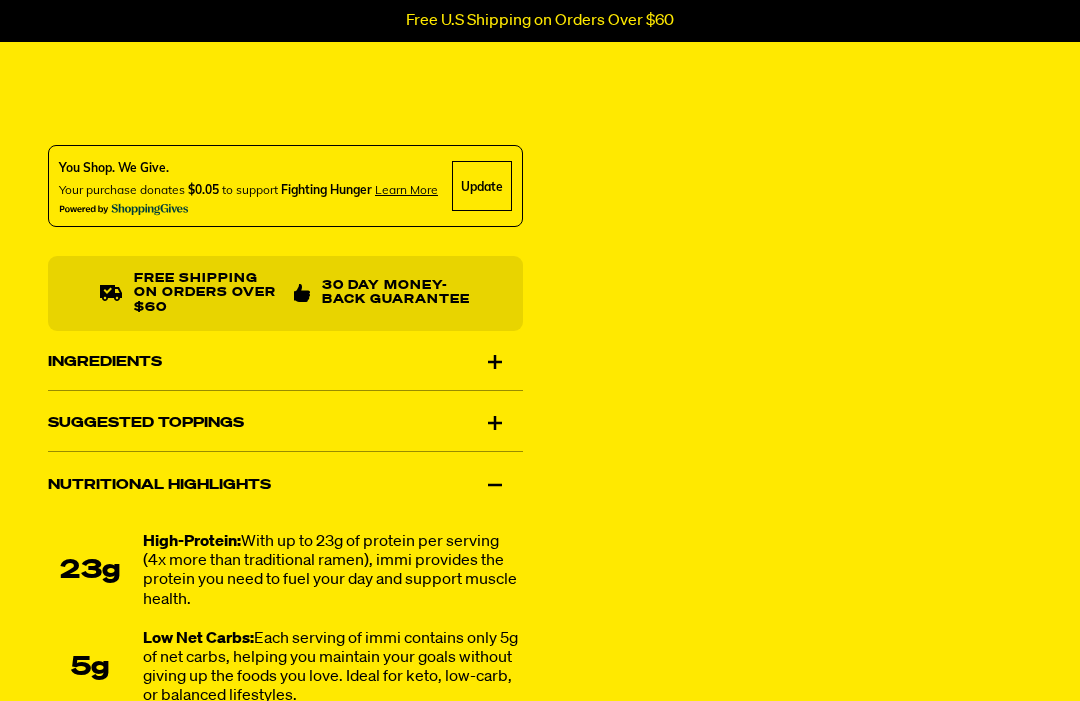 click on "Ingredients" at bounding box center [285, 362] 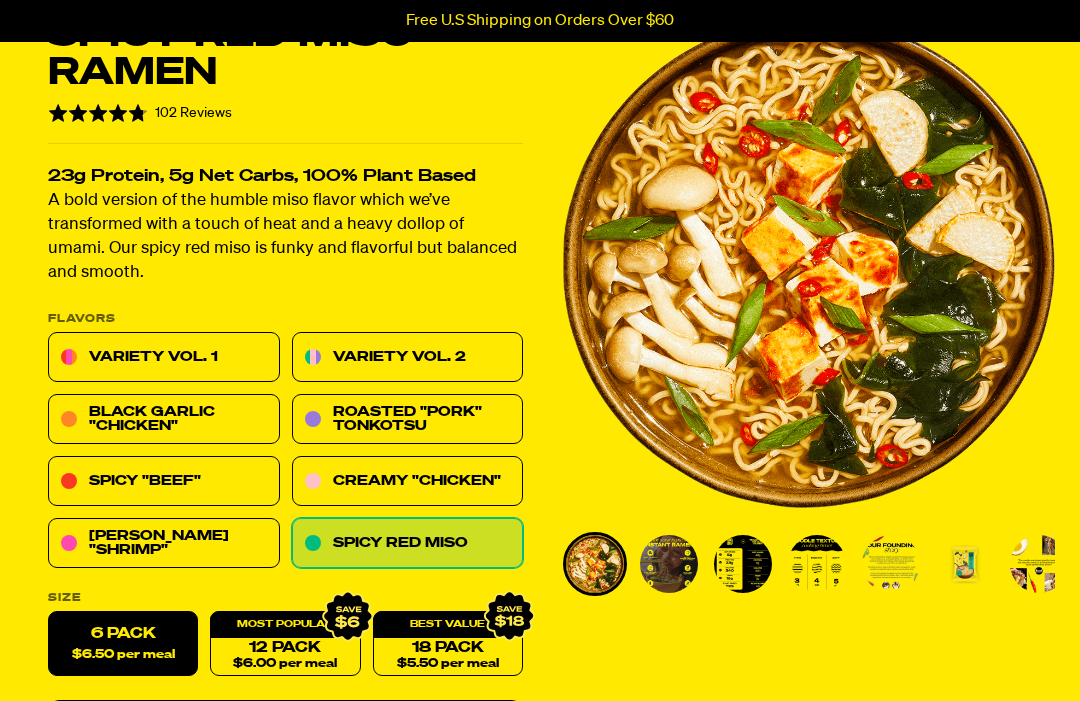 scroll, scrollTop: 0, scrollLeft: 0, axis: both 